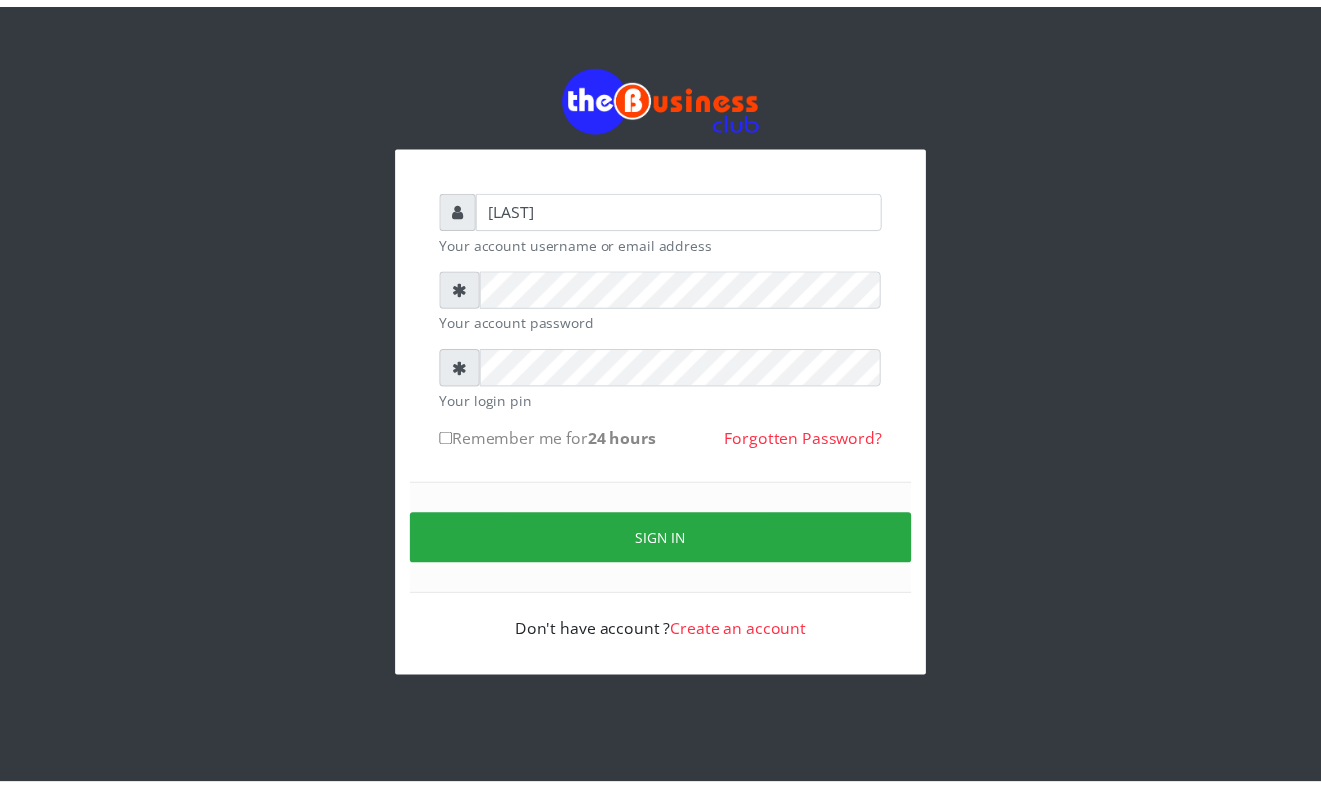 scroll, scrollTop: 0, scrollLeft: 0, axis: both 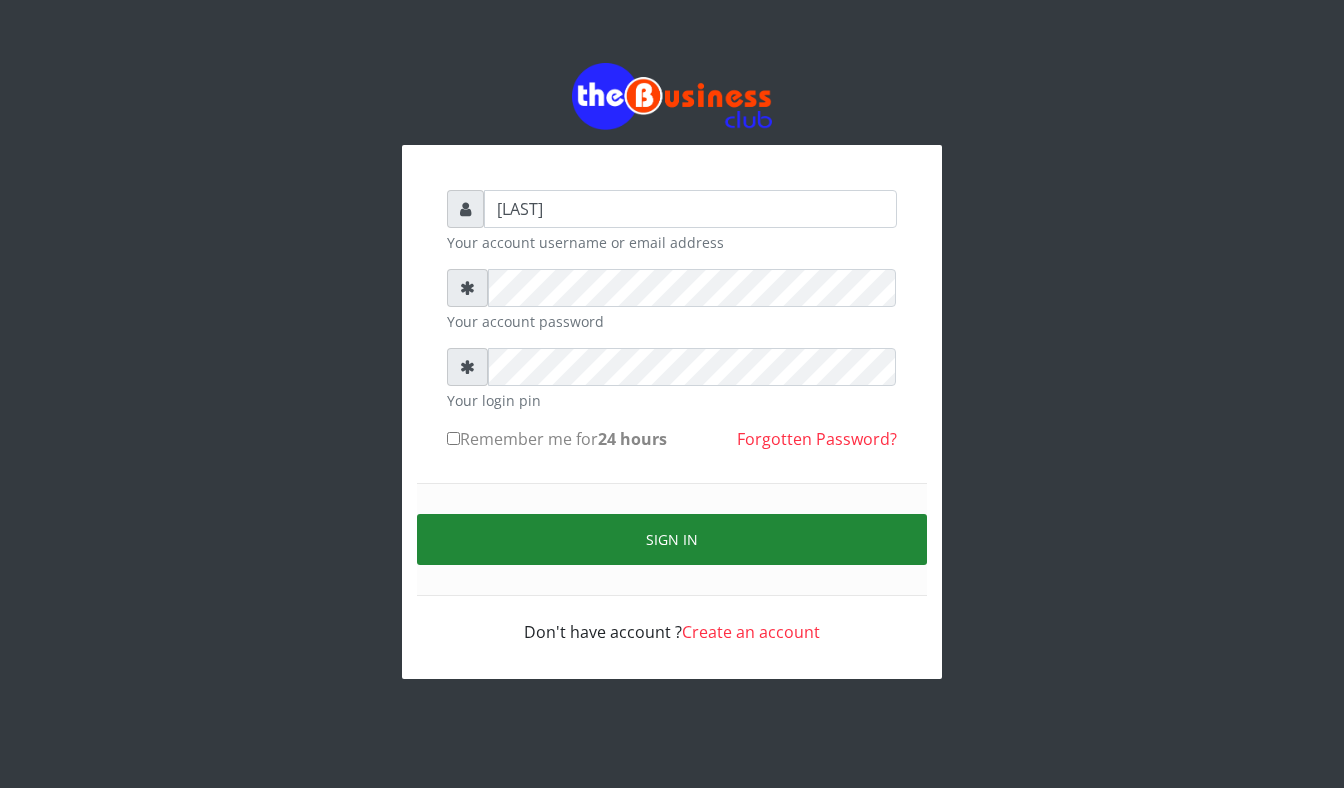click on "Sign in" at bounding box center [672, 539] 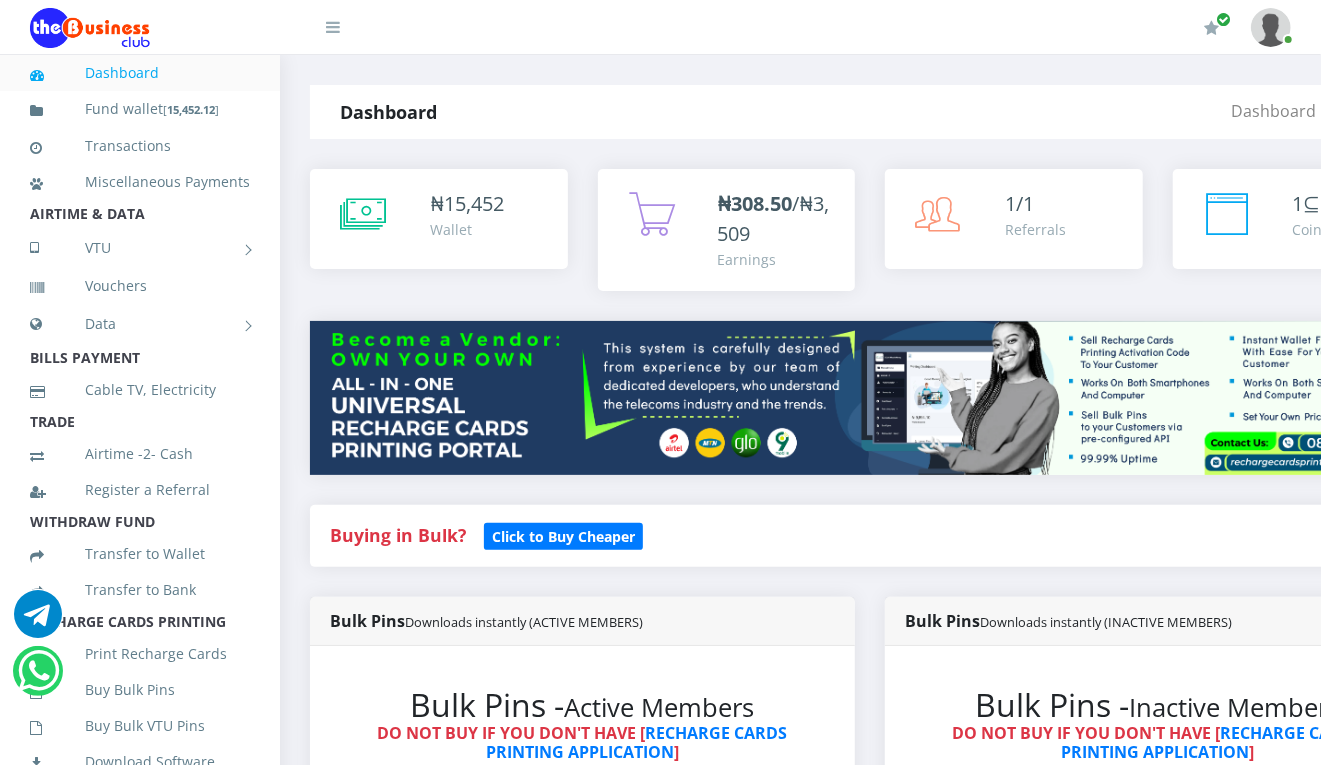 scroll, scrollTop: 0, scrollLeft: 0, axis: both 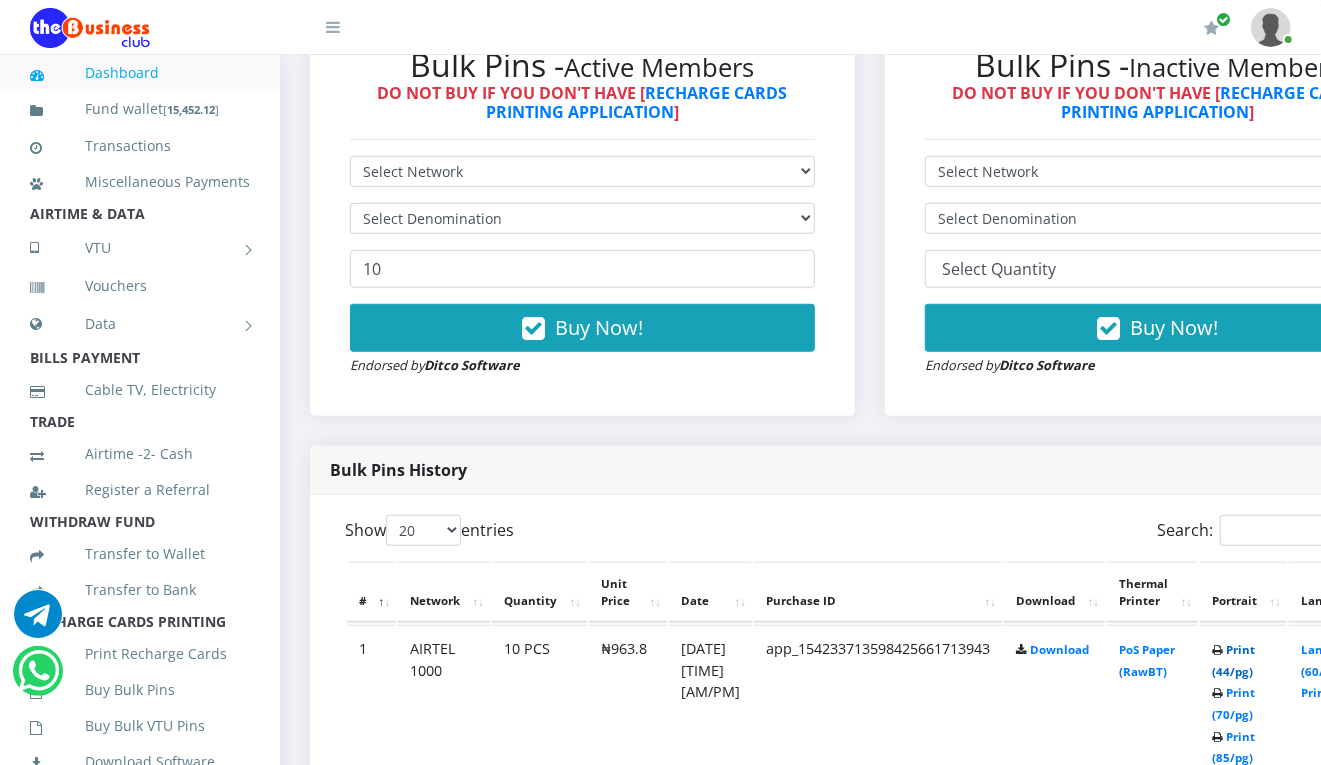 click on "Print (44/pg)" at bounding box center (1233, 660) 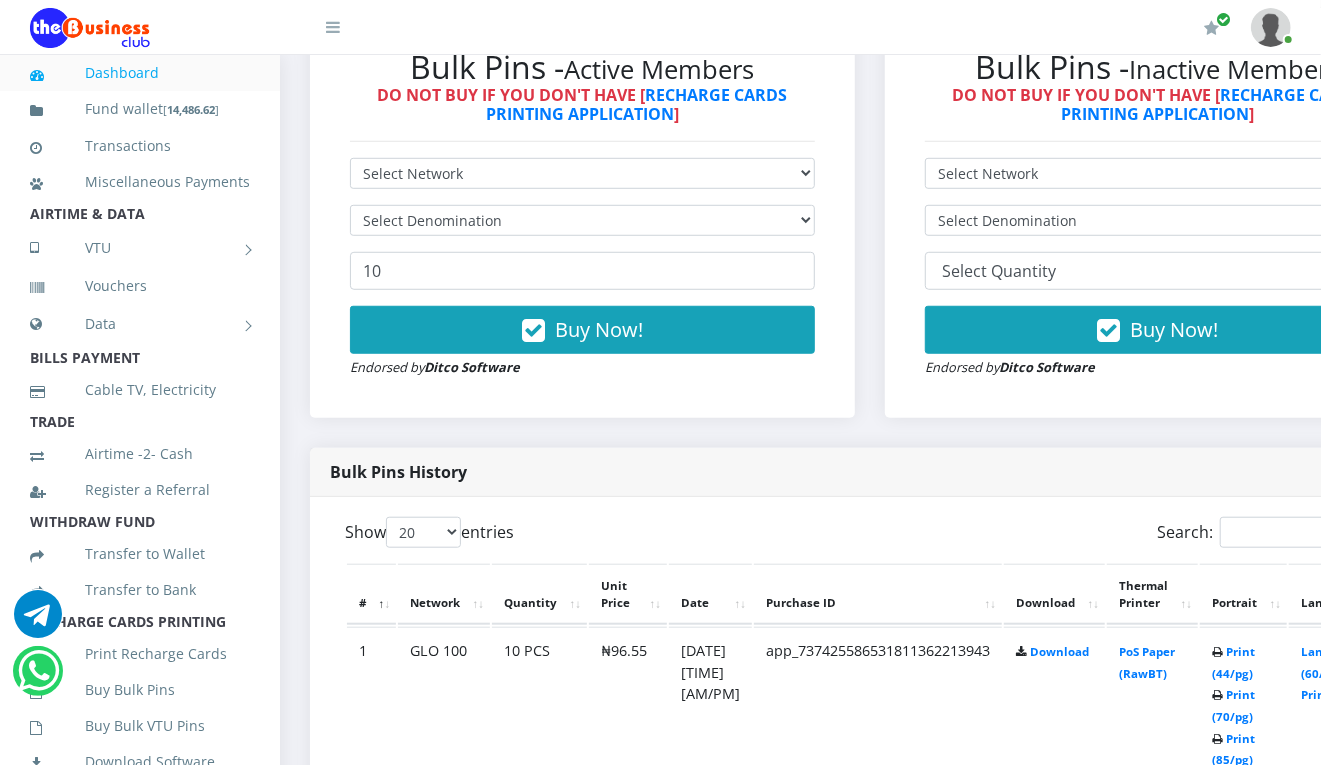 scroll, scrollTop: 0, scrollLeft: 0, axis: both 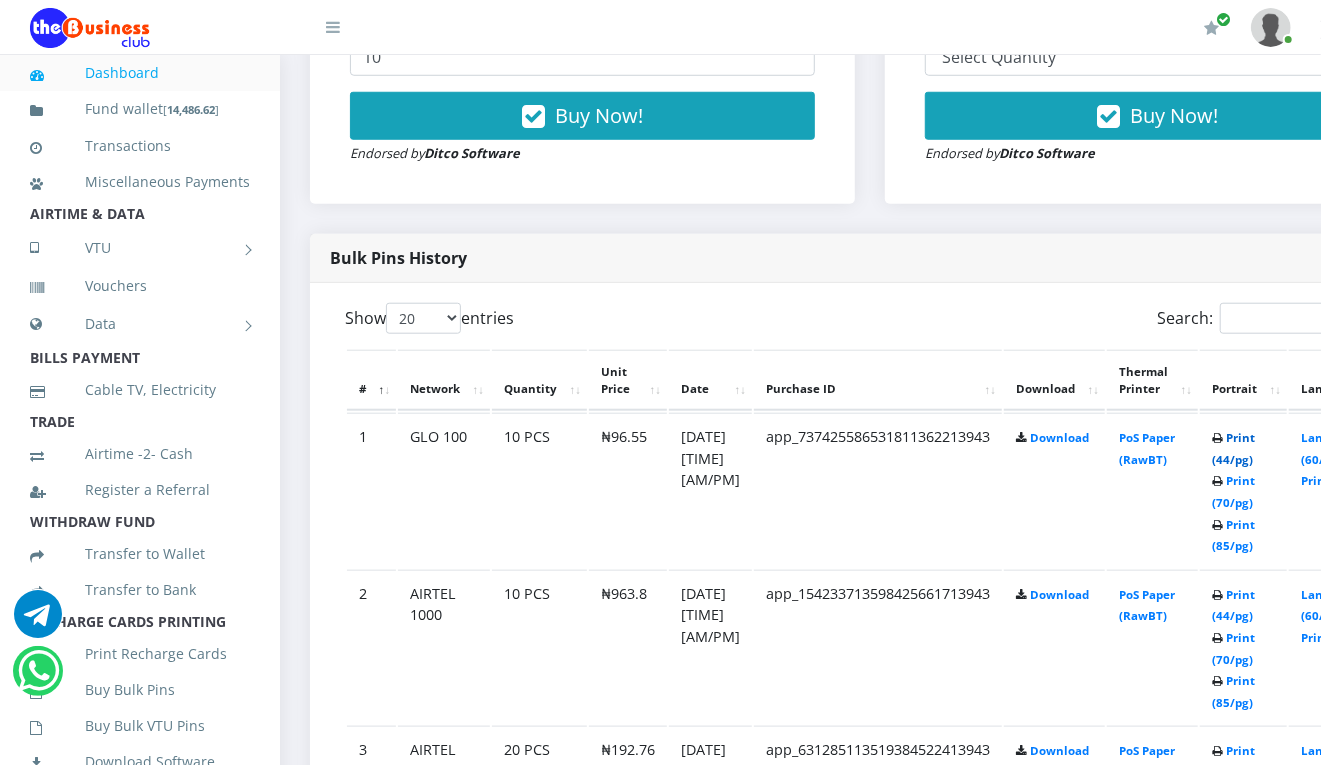 click on "Print (44/pg)" at bounding box center (1233, 448) 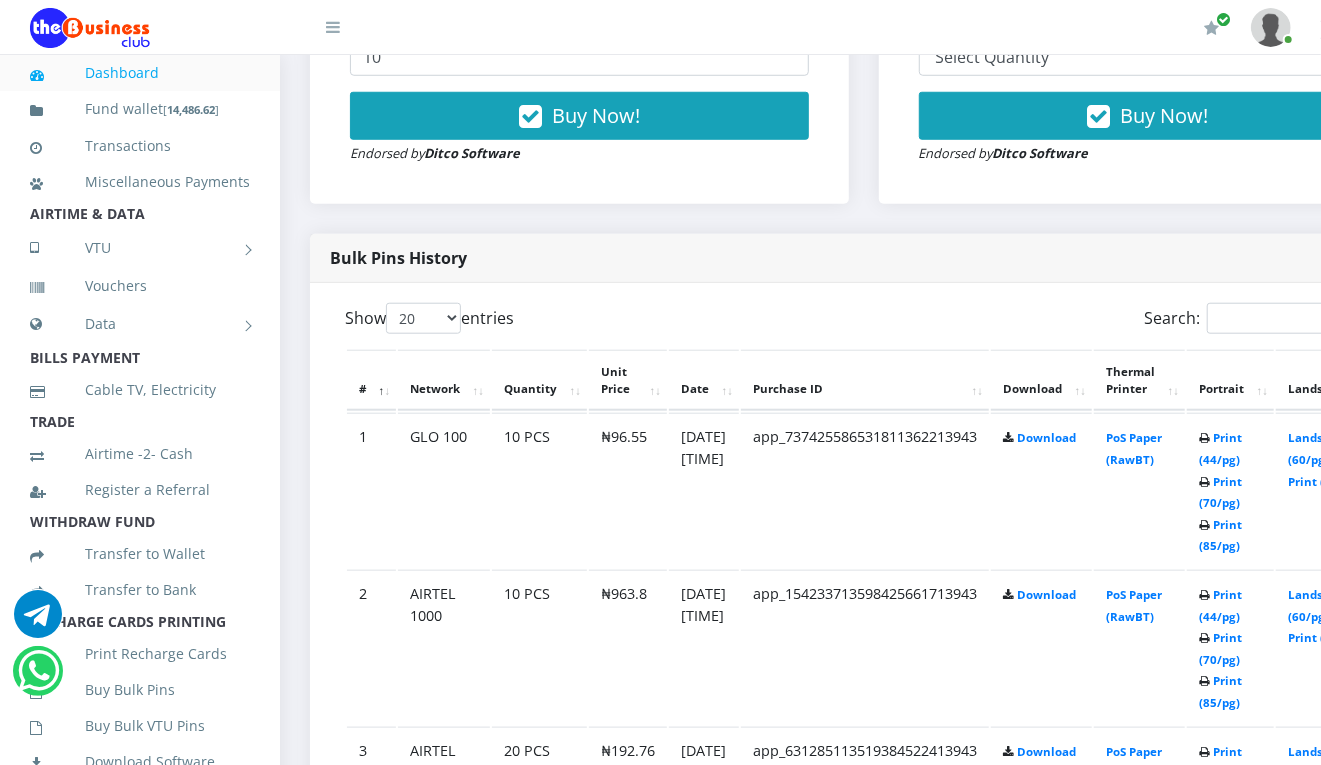 scroll, scrollTop: 0, scrollLeft: 0, axis: both 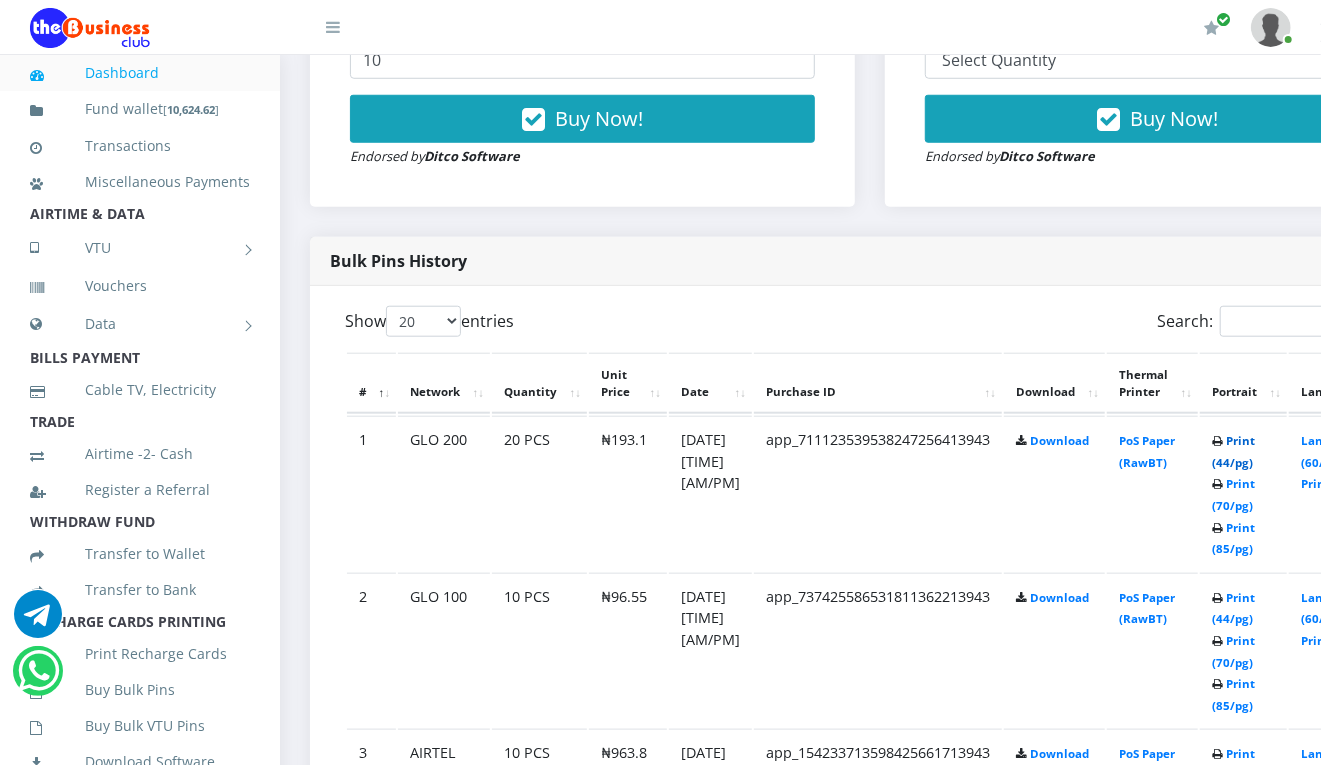 click on "Print (44/pg)" at bounding box center [1233, 451] 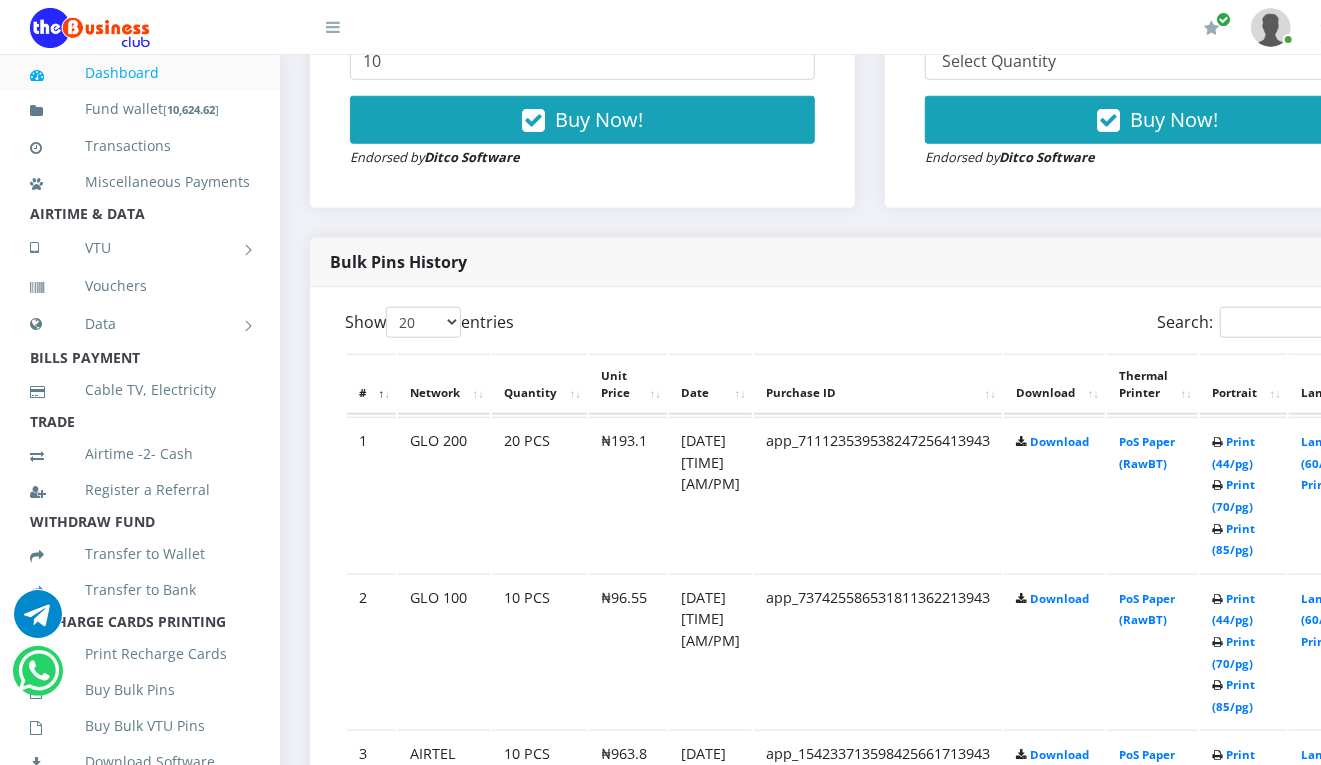 scroll, scrollTop: 849, scrollLeft: 0, axis: vertical 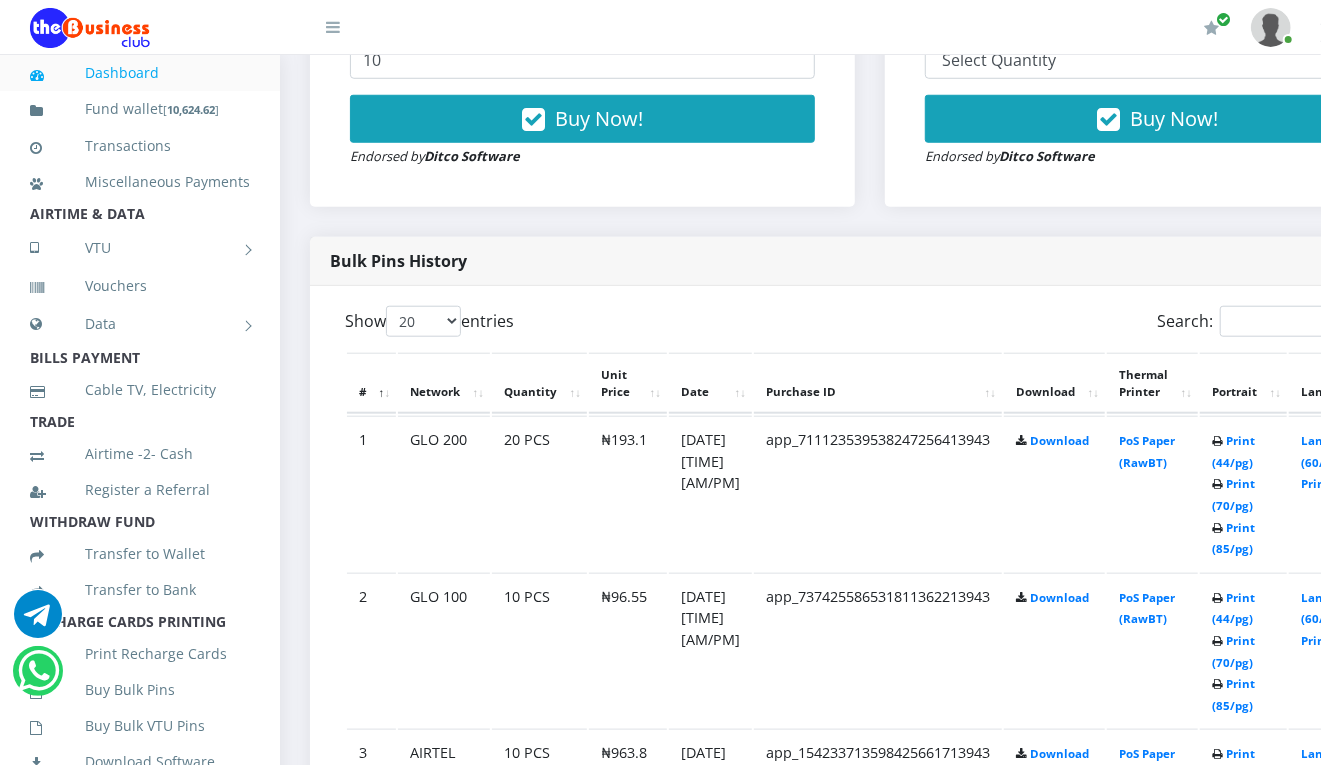 click on "Bulk Pins  Downloads instantly (INACTIVE MEMBERS)
Bulk Pins -  Inactive Members
DO NOT BUY IF YOU DON'T HAVE [ RECHARGE CARDS PRINTING APPLICATION ]
Select Network
MTN
Globacom
9Mobile
Airtel Select Denomination 10" at bounding box center [1157, -8] 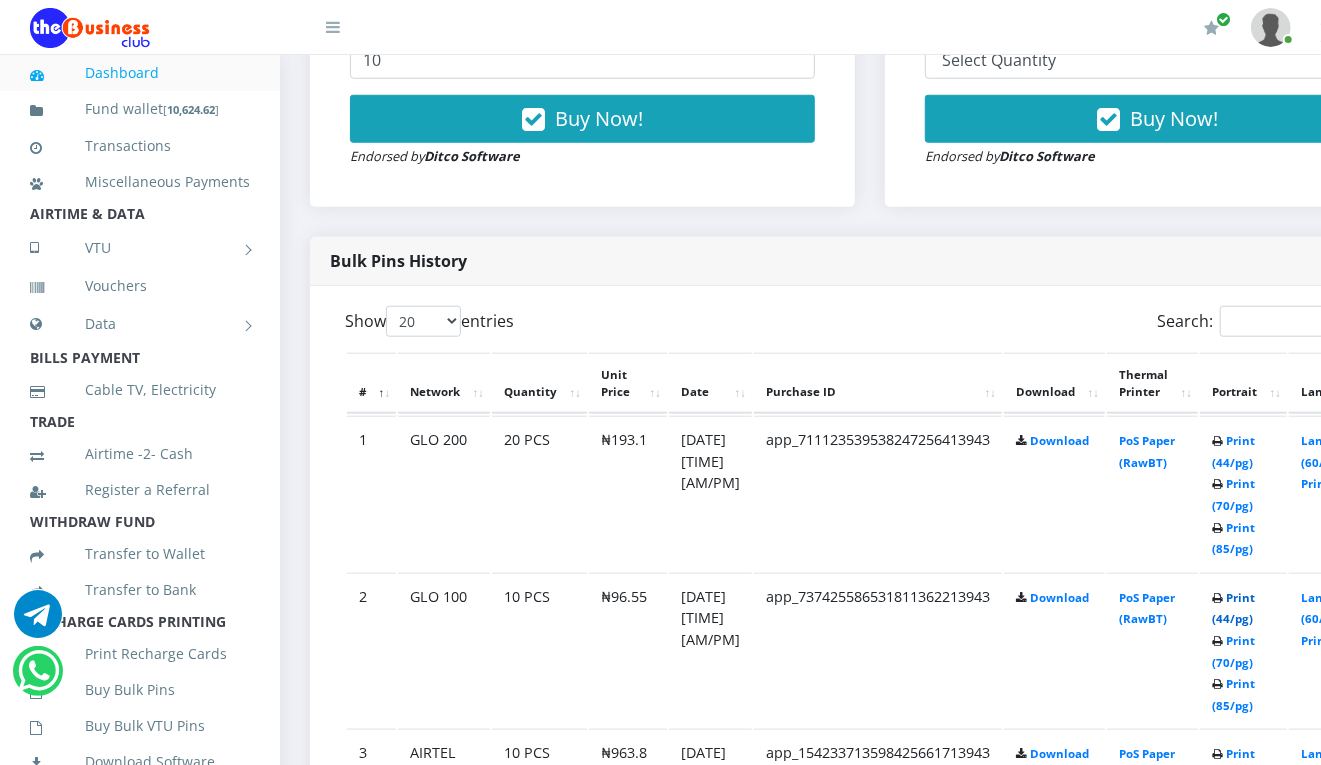 click on "Print (44/pg)" at bounding box center (1233, 608) 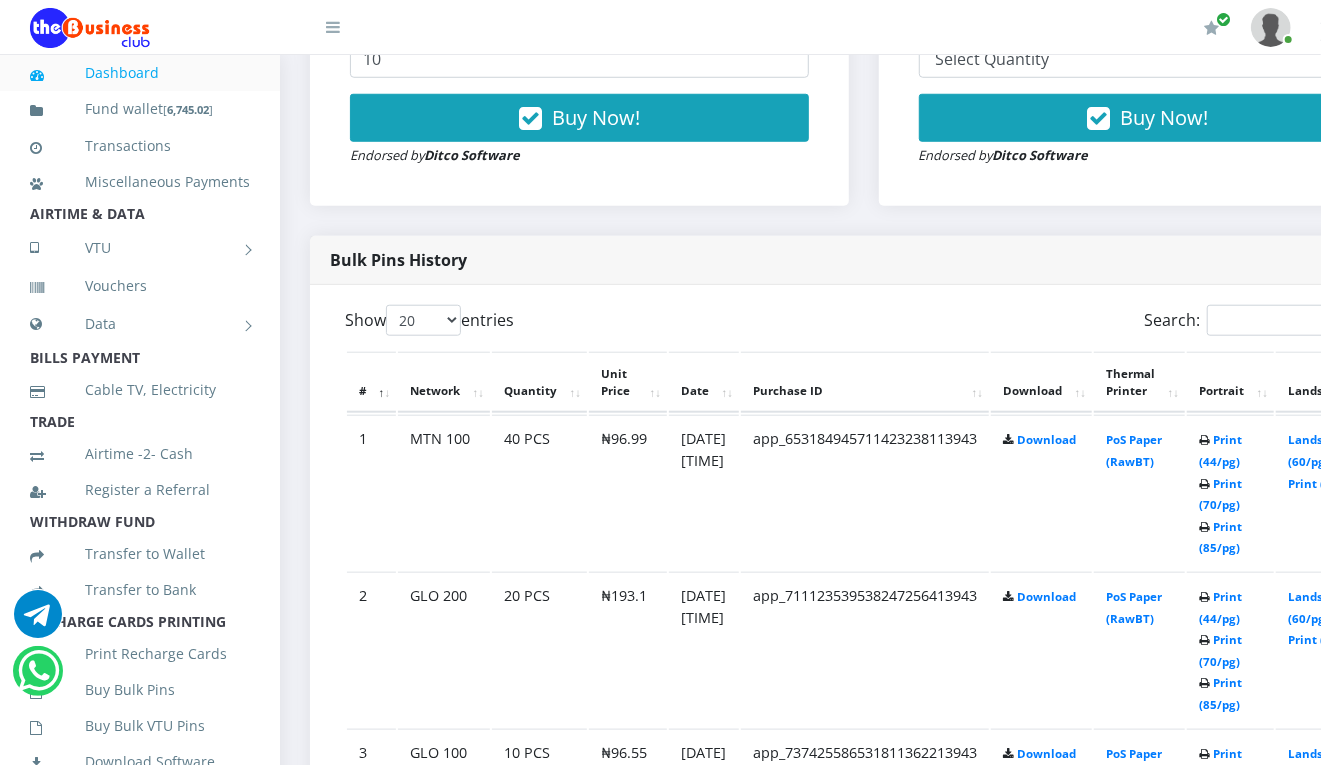 scroll, scrollTop: 0, scrollLeft: 0, axis: both 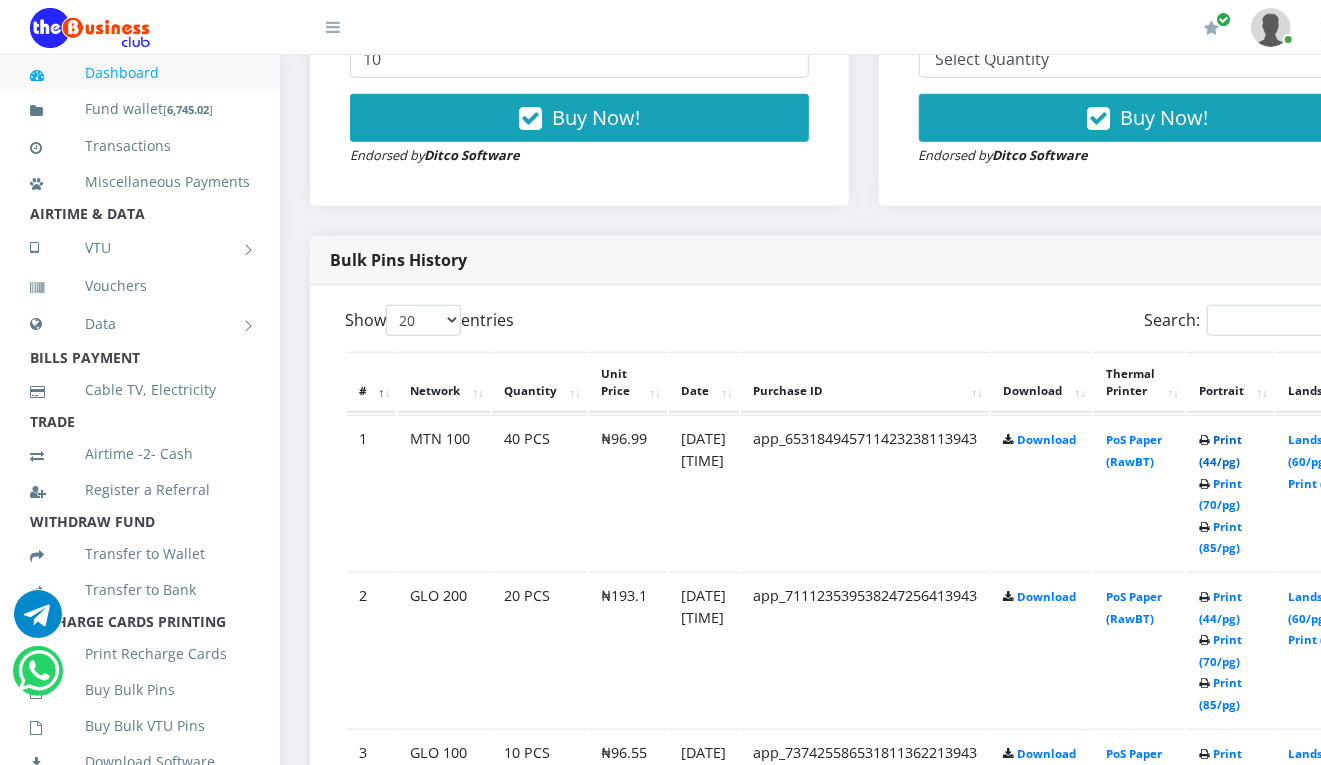 click on "Print (44/pg)" at bounding box center (1220, 450) 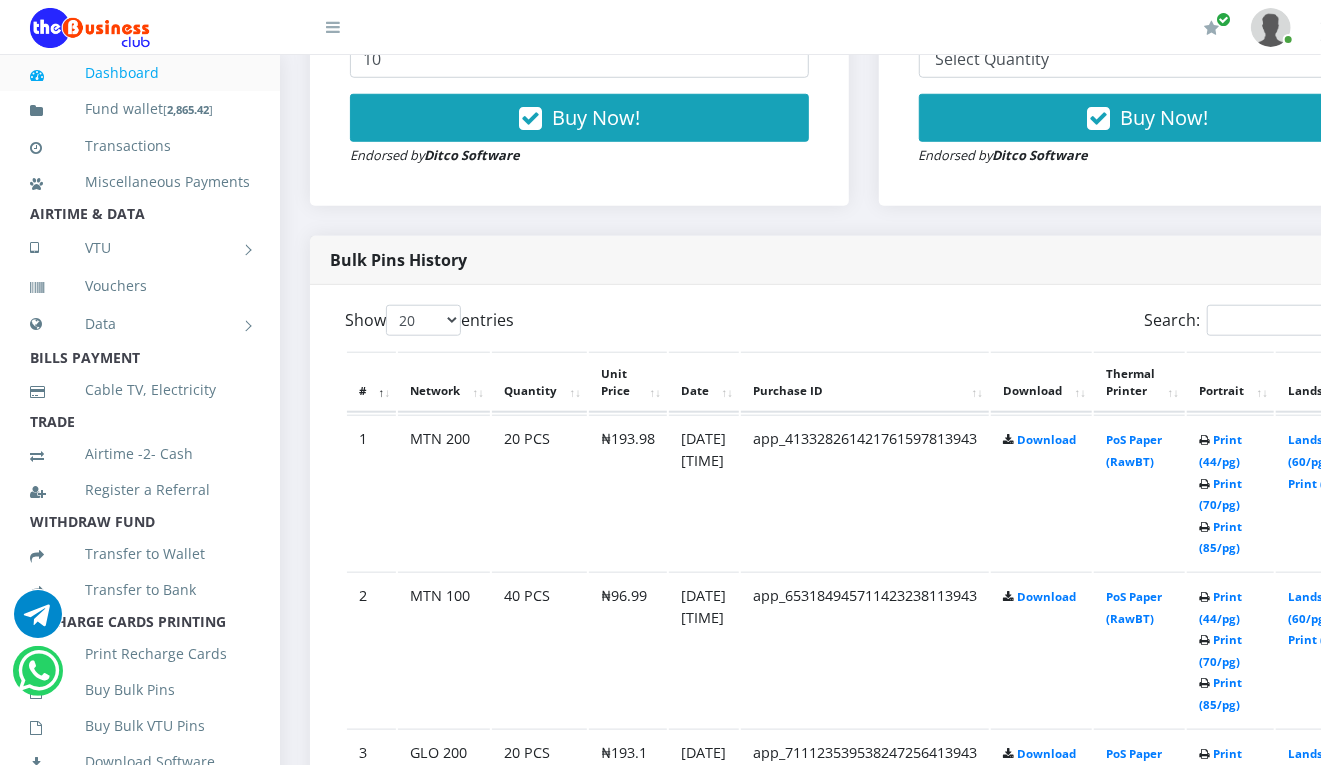 click on "PoS Paper (RawBT)" at bounding box center (1139, 492) 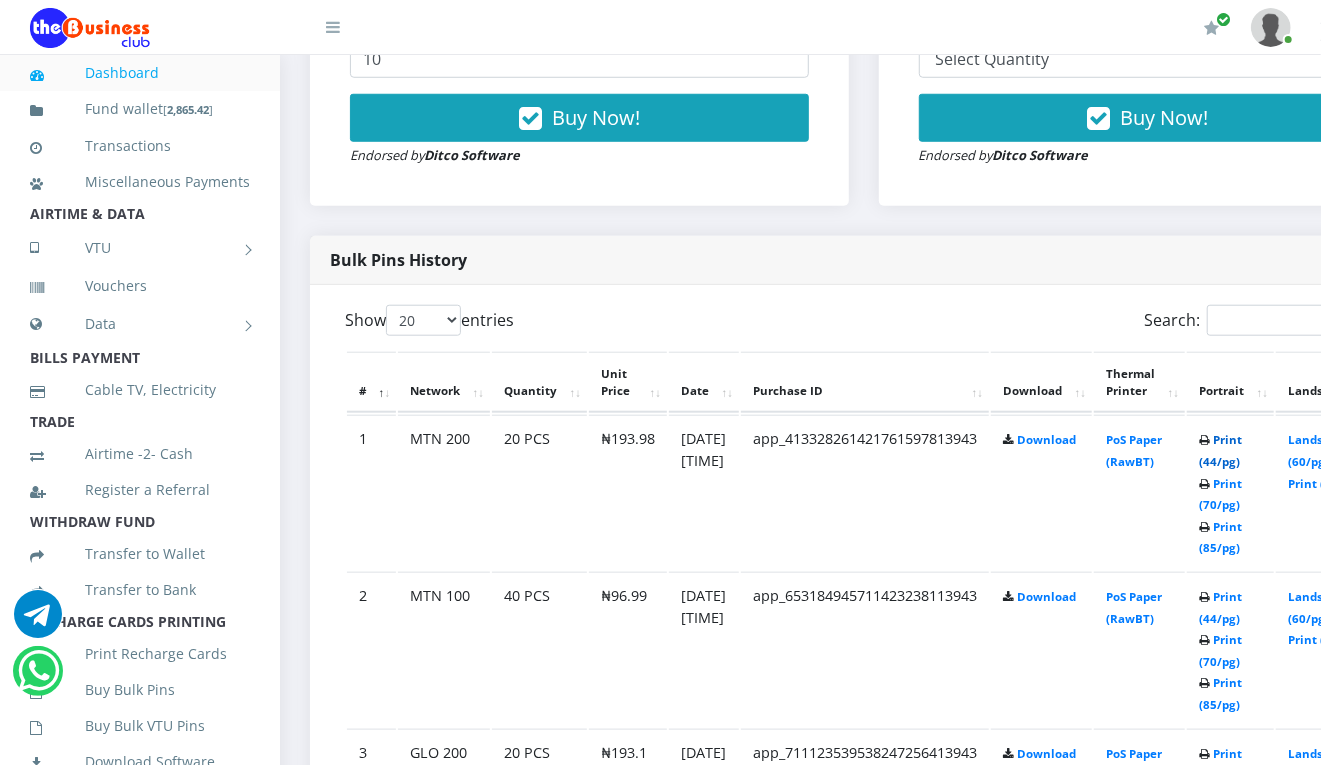 scroll, scrollTop: 849, scrollLeft: 0, axis: vertical 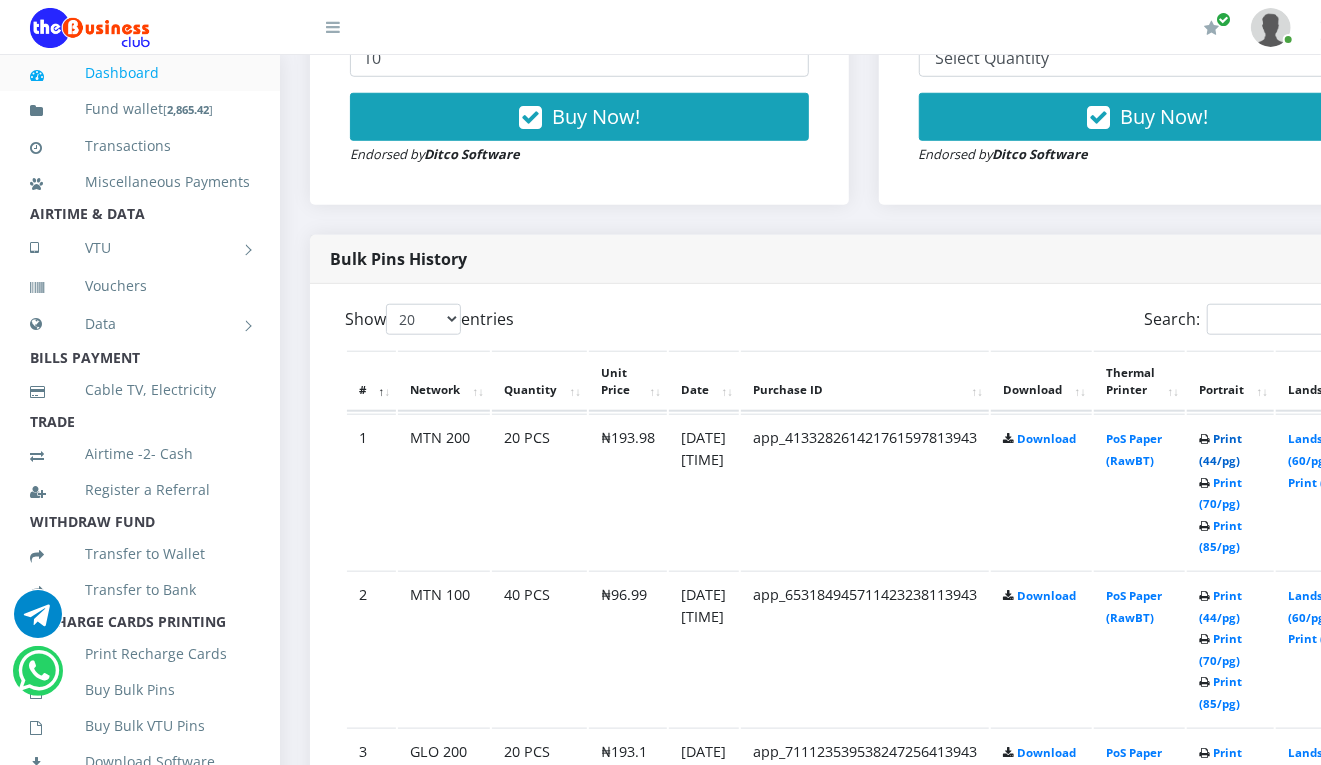 click on "Print (44/pg)" at bounding box center [1220, 449] 